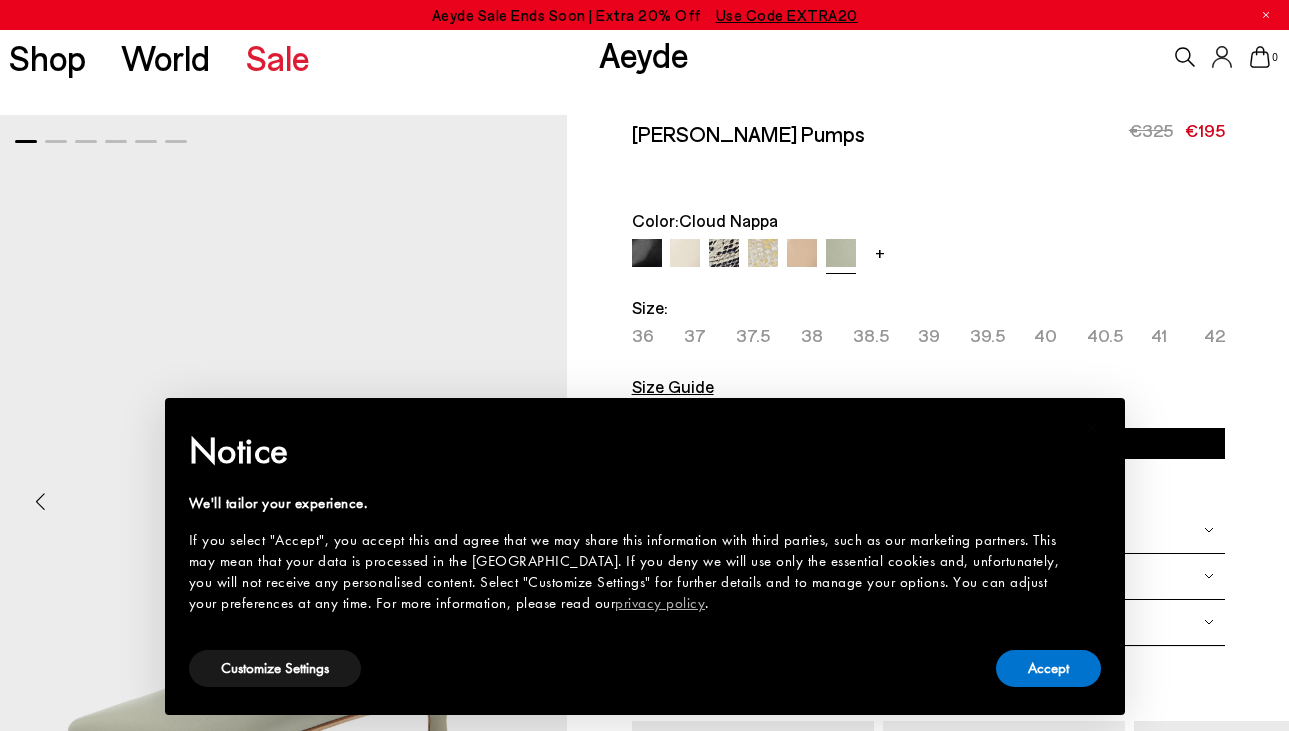 scroll, scrollTop: 0, scrollLeft: 0, axis: both 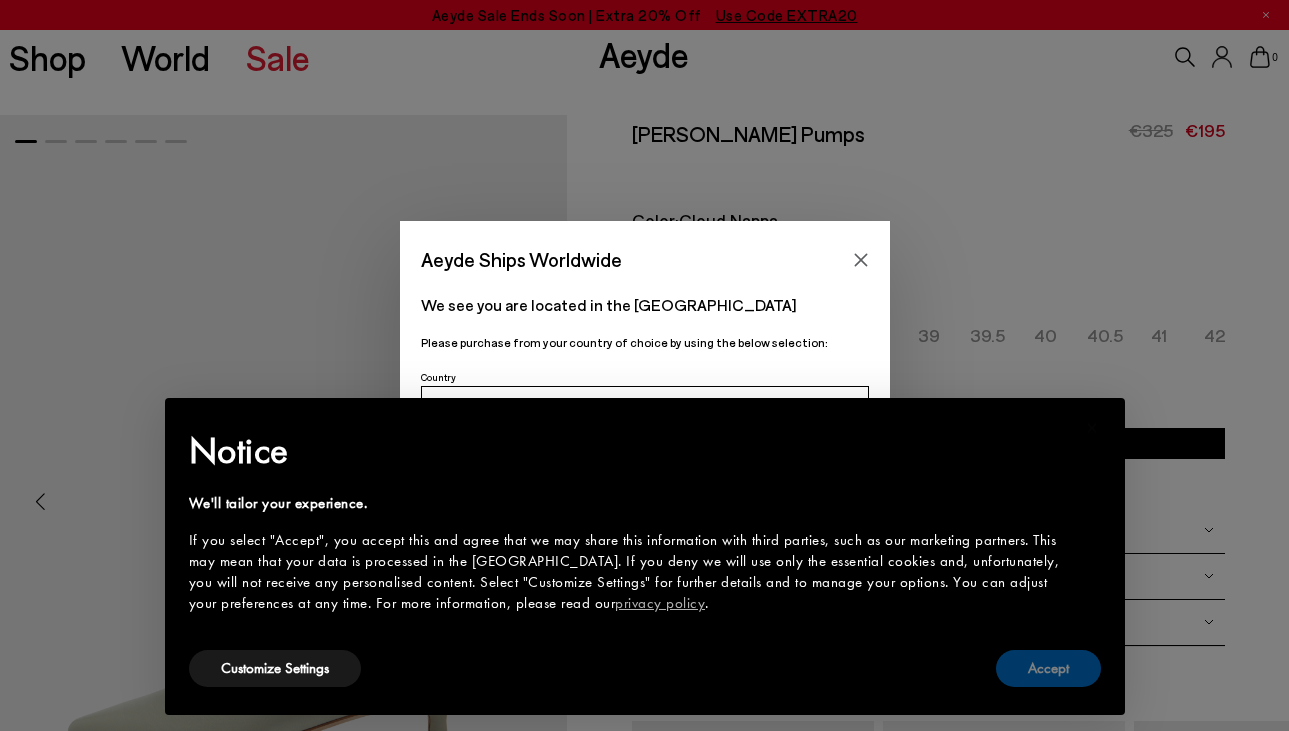 click on "Accept" at bounding box center [1048, 668] 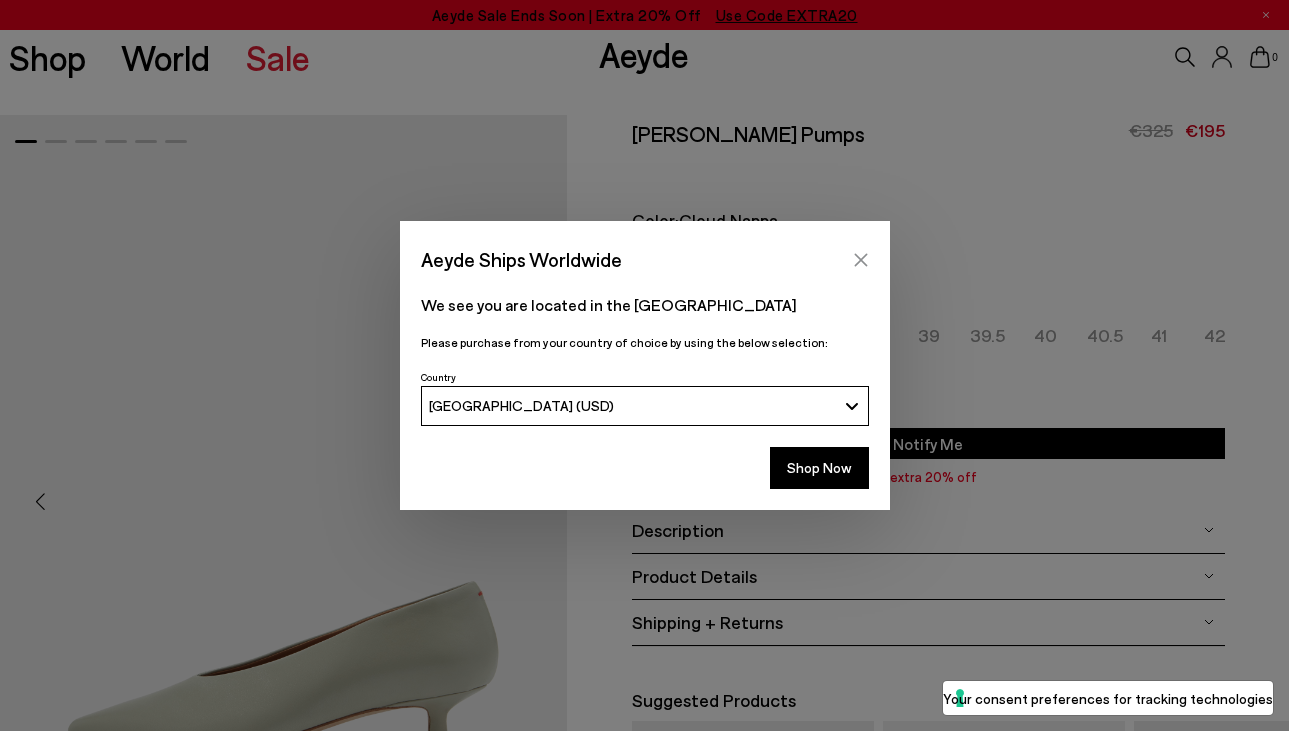 click 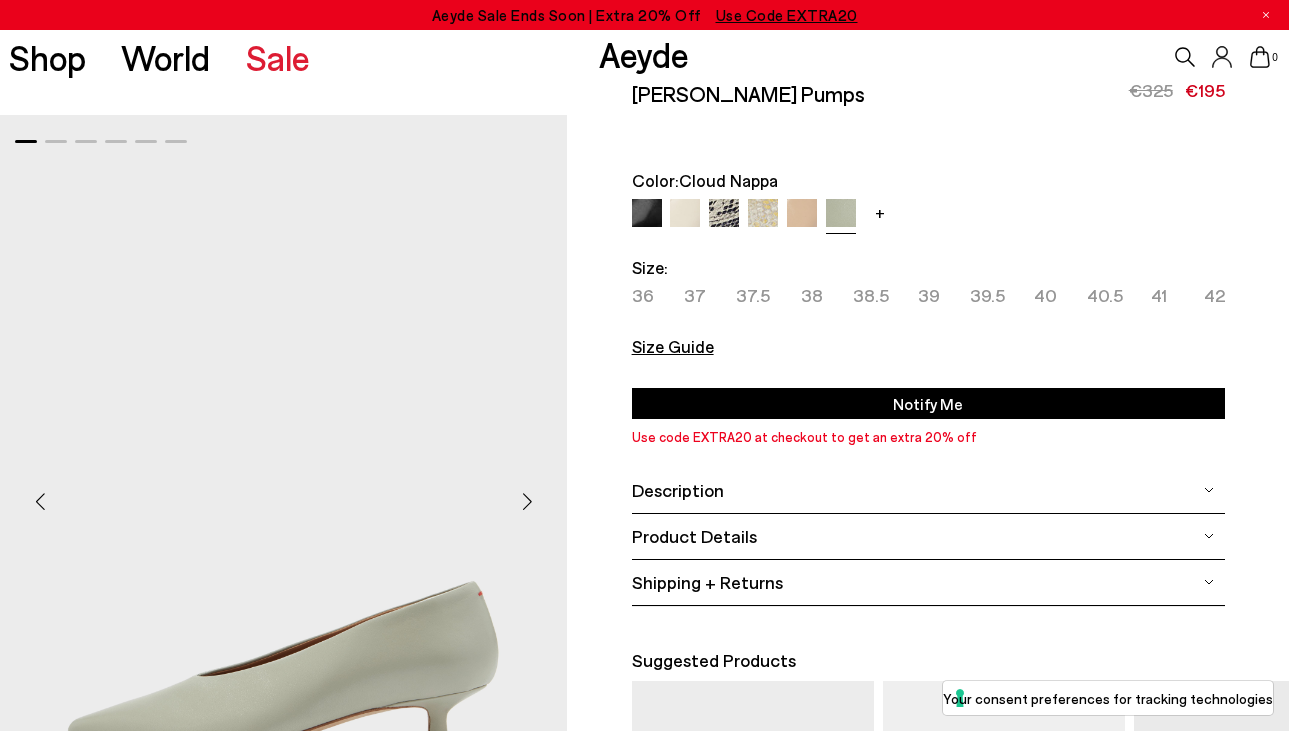 scroll, scrollTop: 43, scrollLeft: 0, axis: vertical 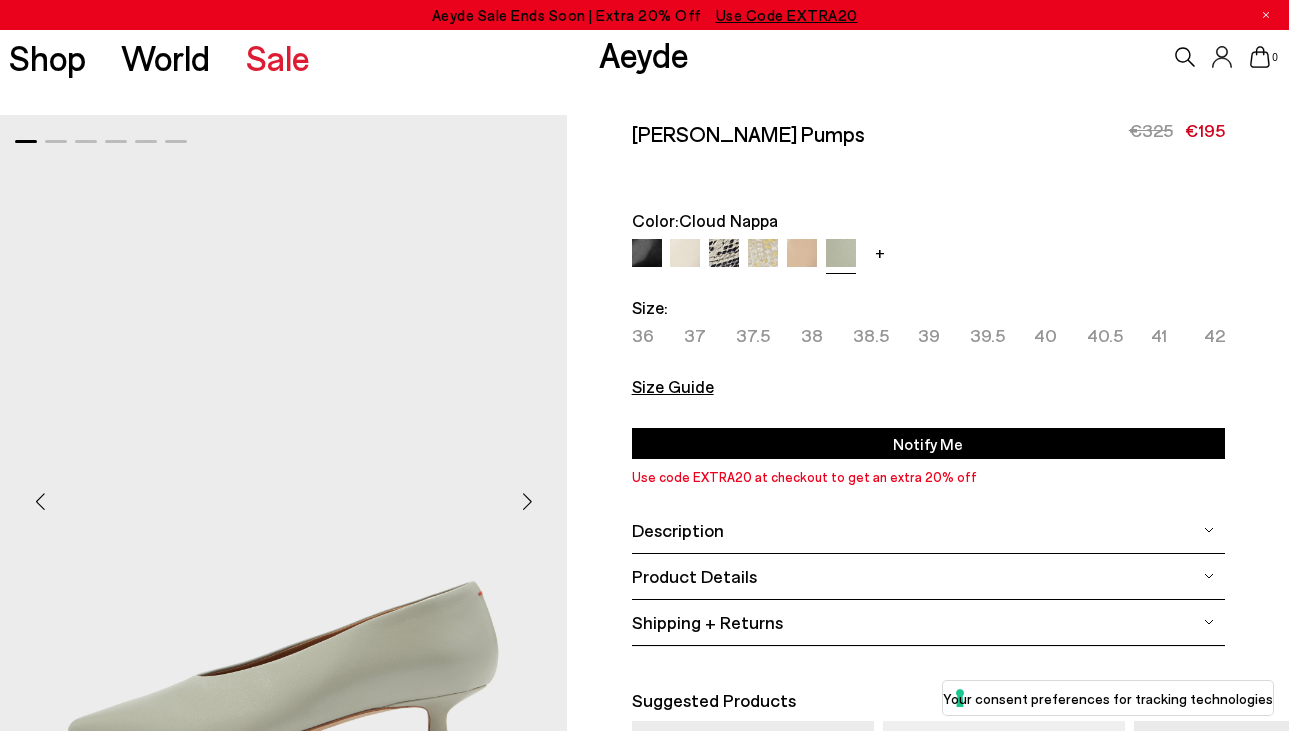 click on "37" at bounding box center (695, 335) 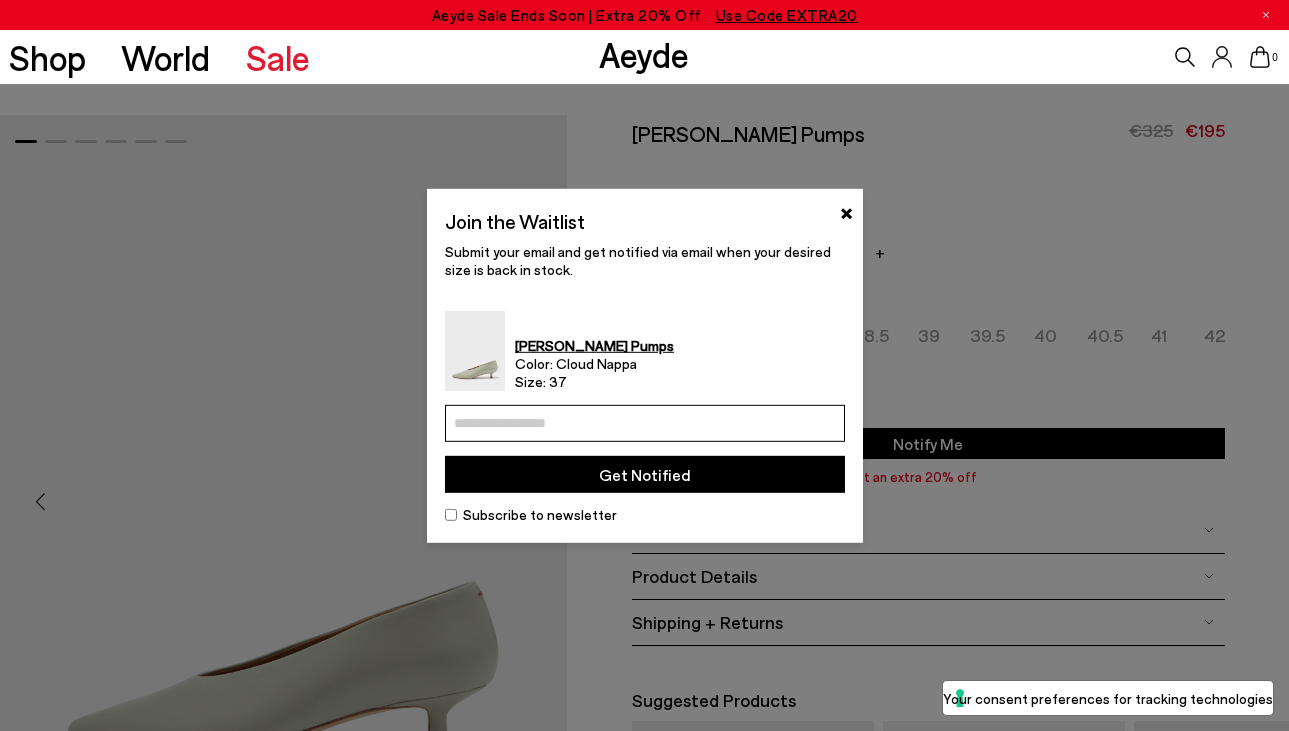click at bounding box center (645, 423) 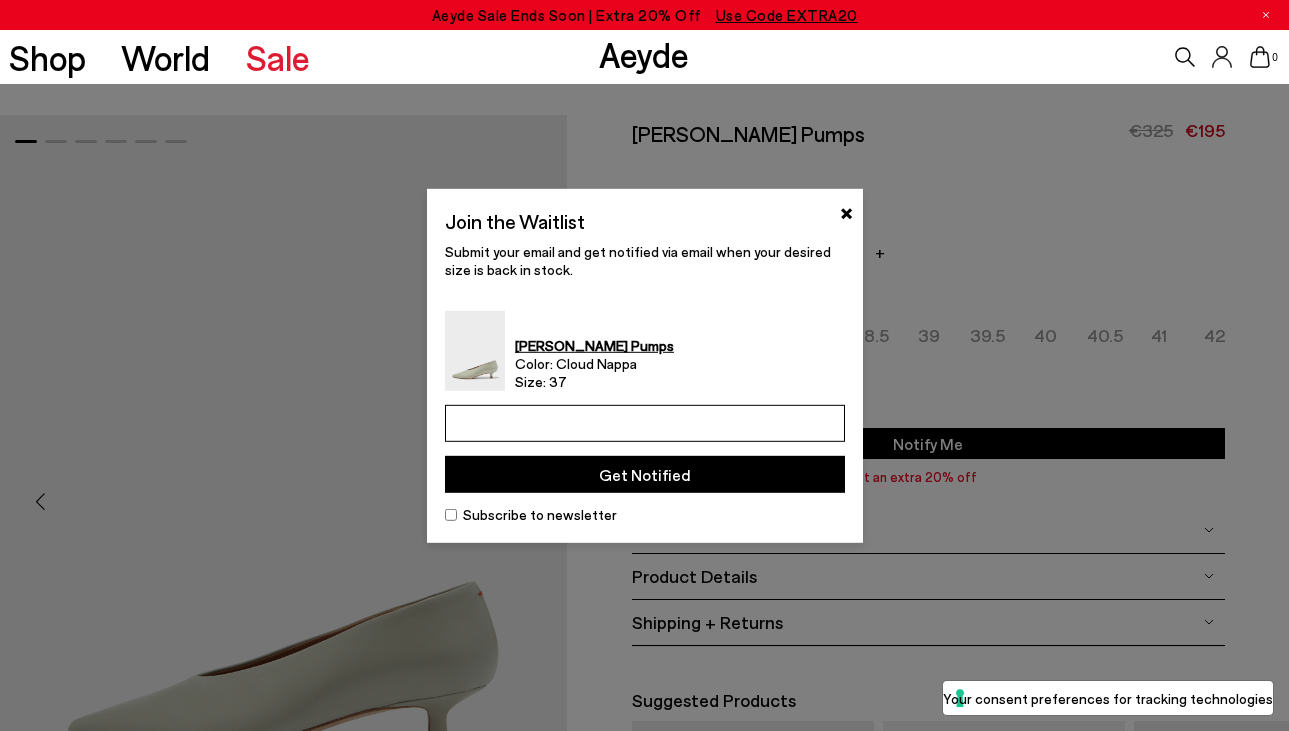 type on "**********" 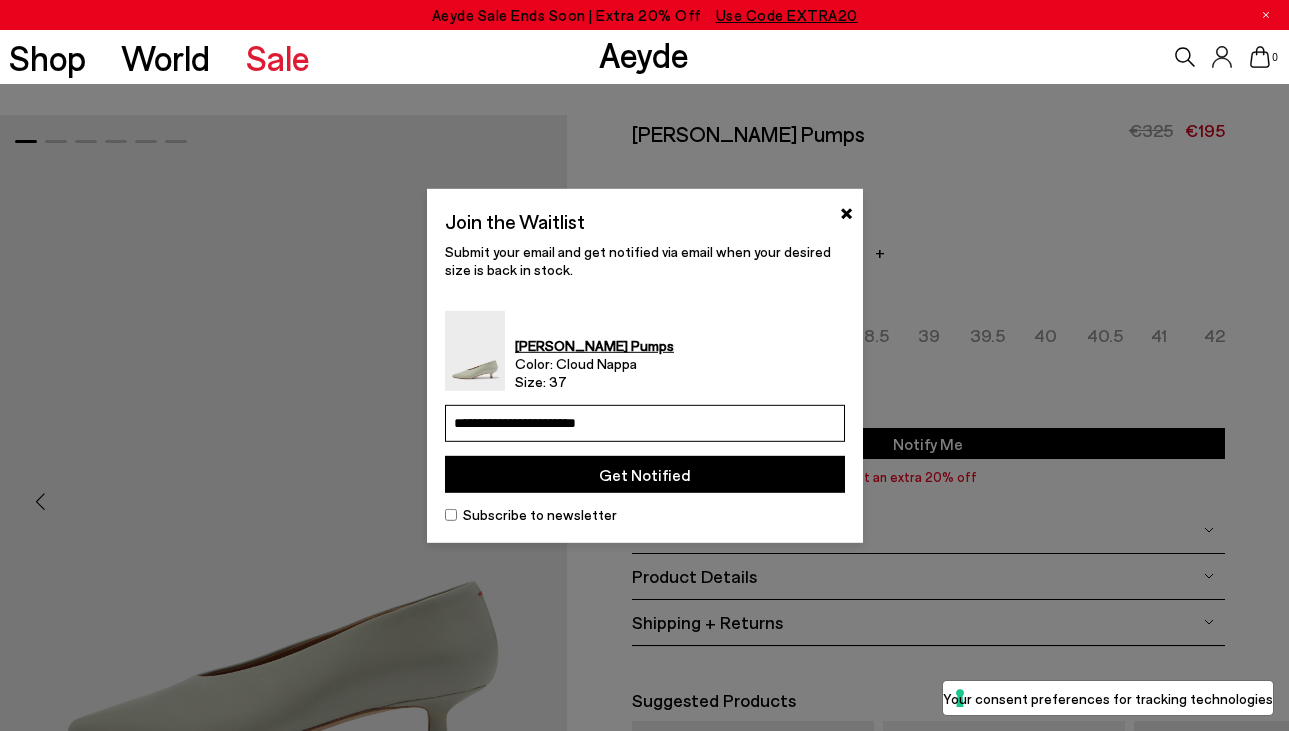 click on "Get Notified" at bounding box center (645, 474) 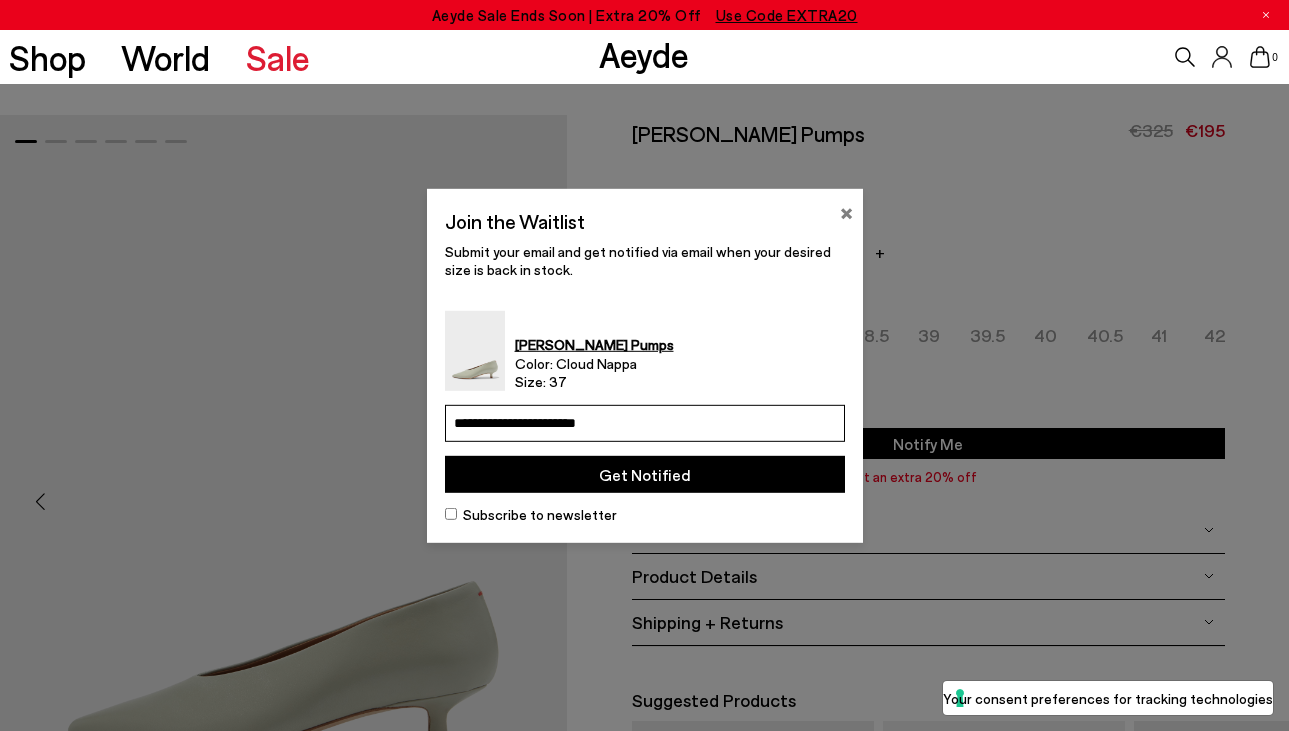 click on "×" at bounding box center [846, 210] 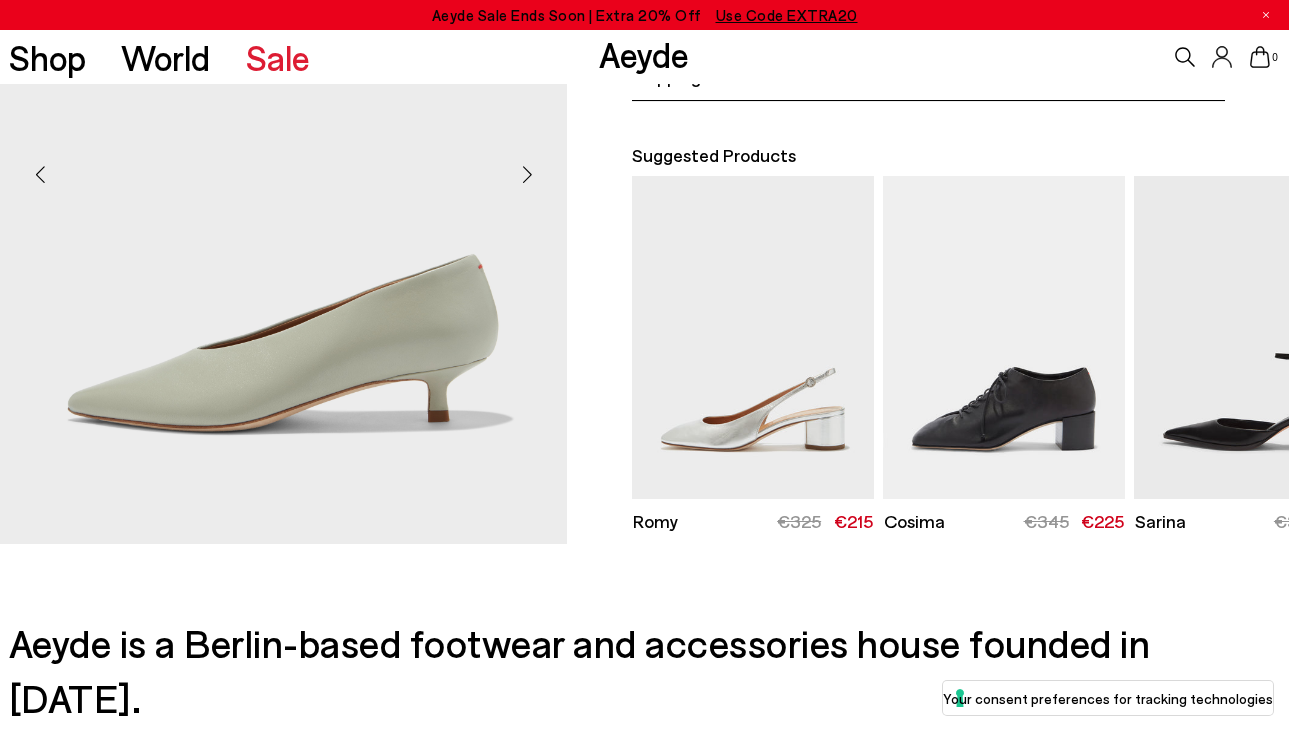 scroll, scrollTop: 493, scrollLeft: 0, axis: vertical 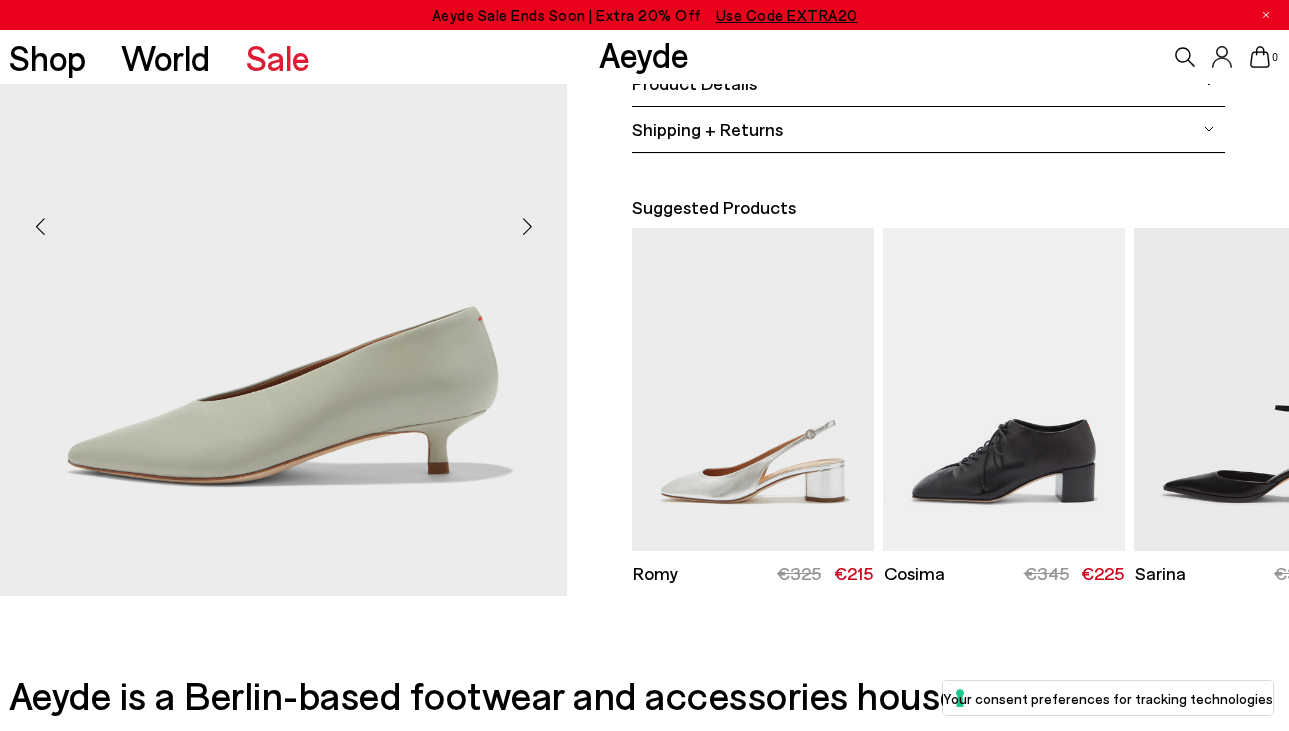 click at bounding box center [527, 226] 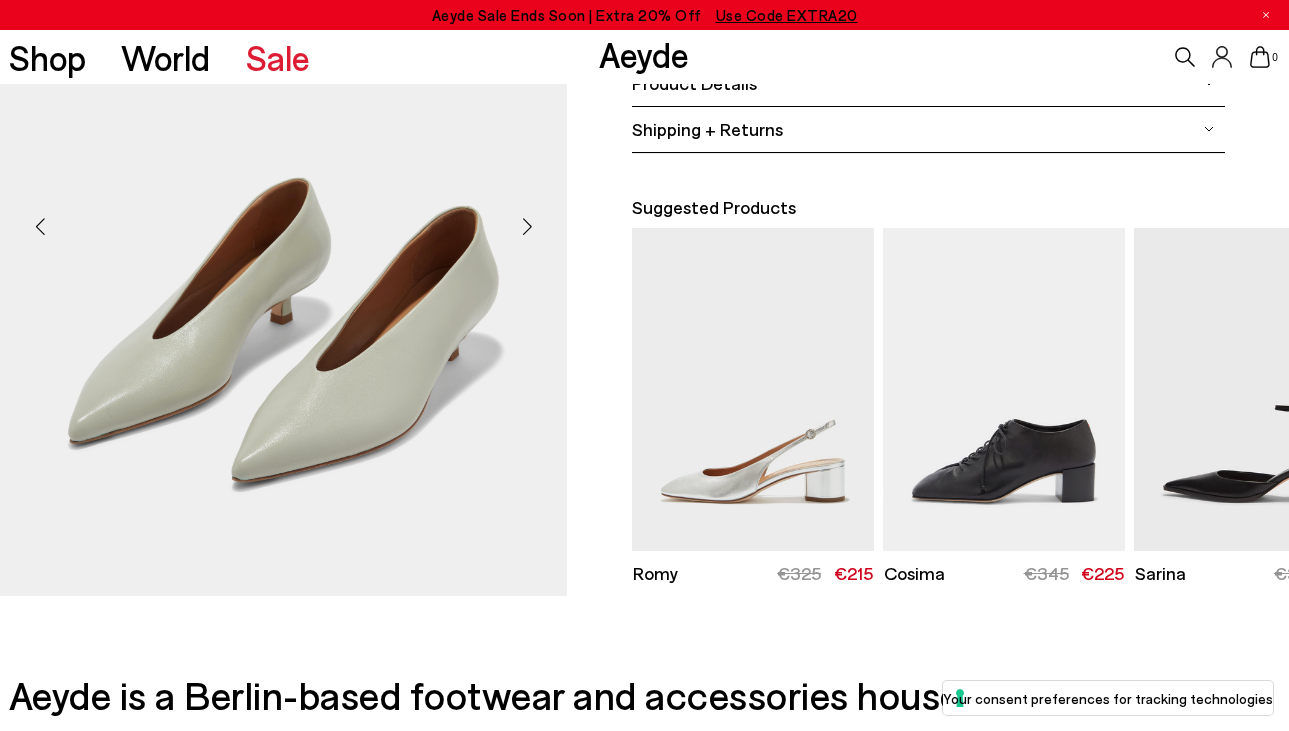 click at bounding box center [527, 226] 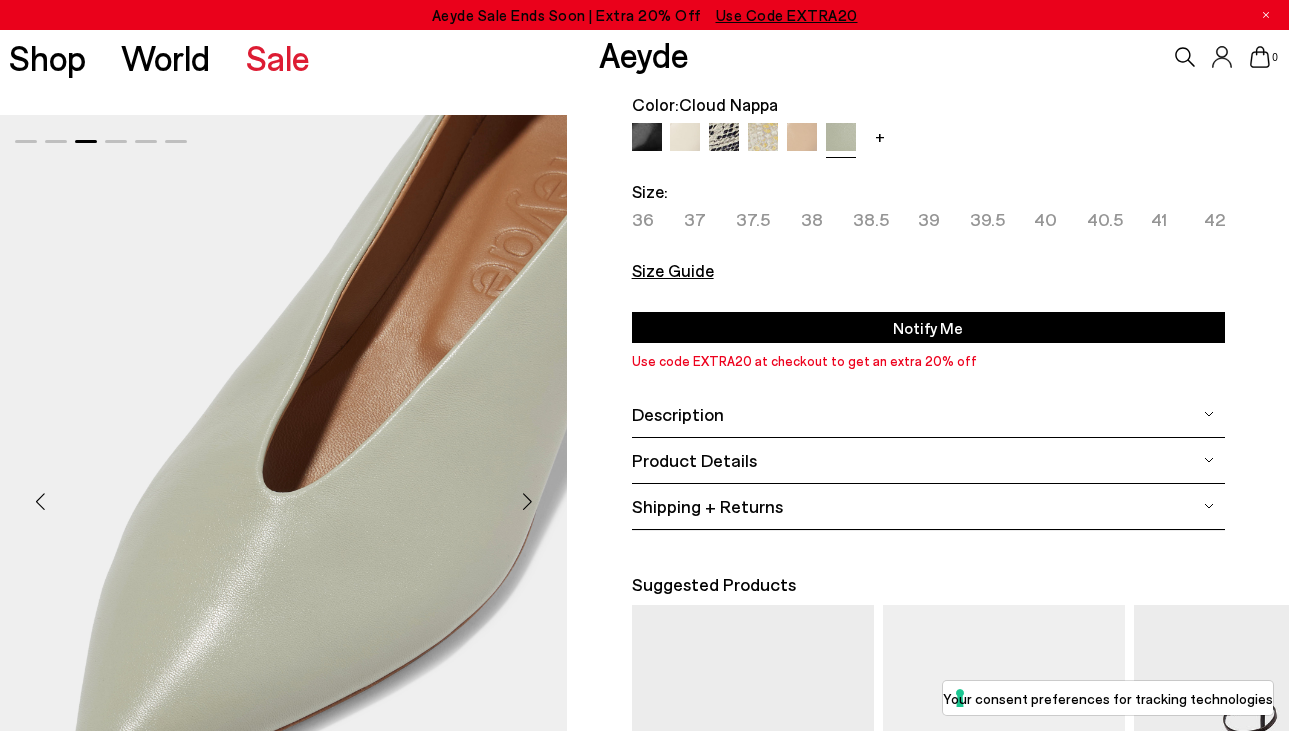 scroll, scrollTop: 104, scrollLeft: 0, axis: vertical 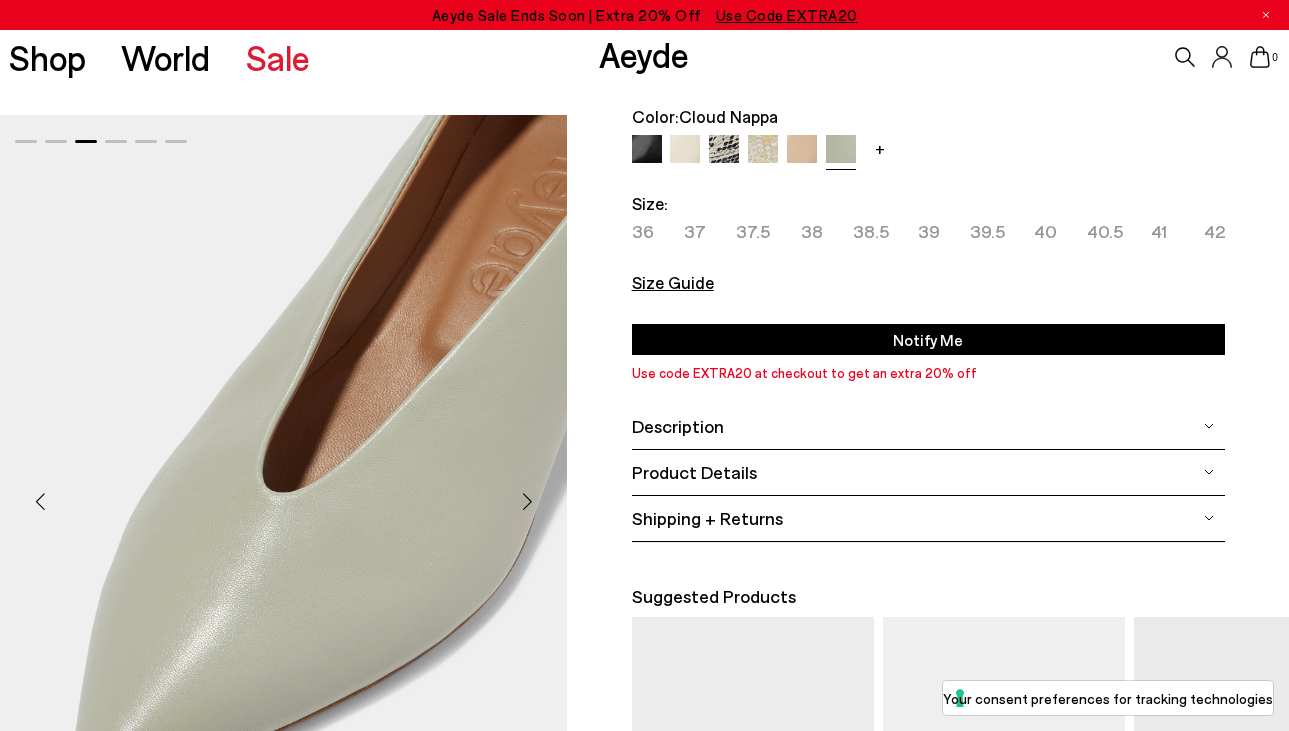 click on "+" at bounding box center (928, 151) 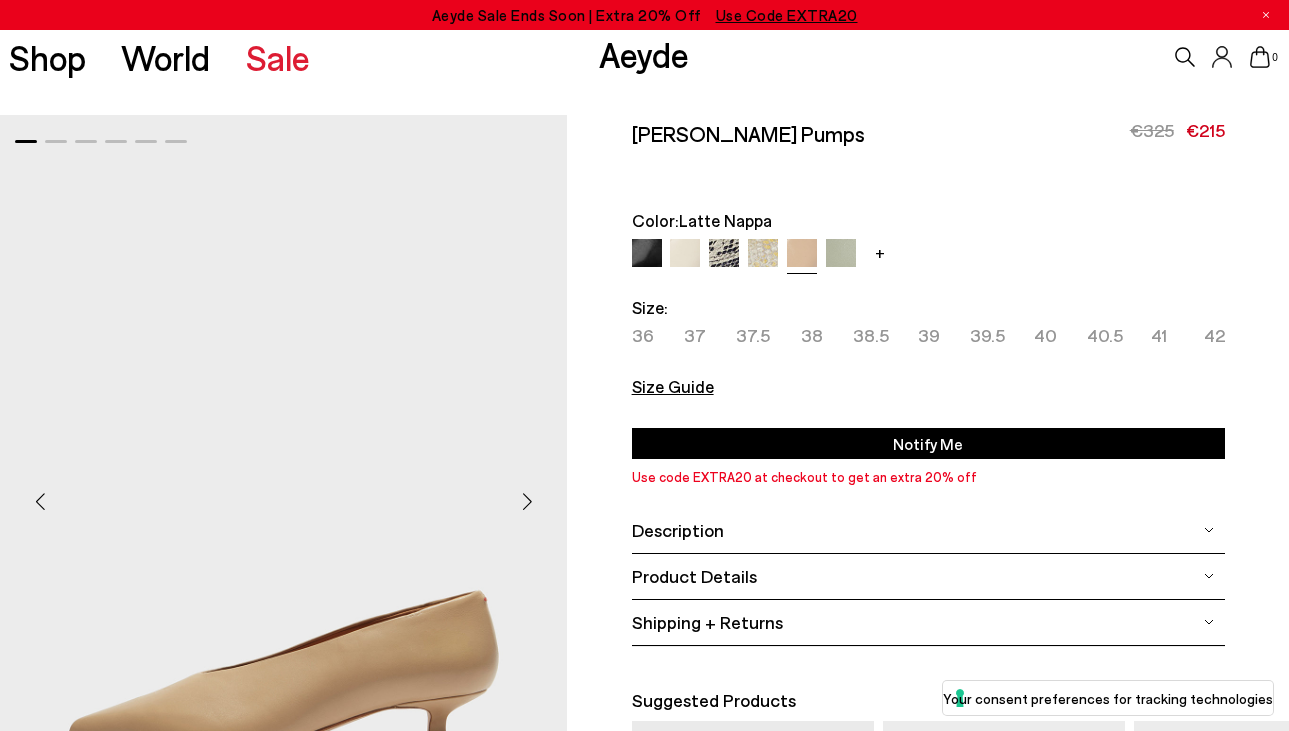 scroll, scrollTop: 0, scrollLeft: 0, axis: both 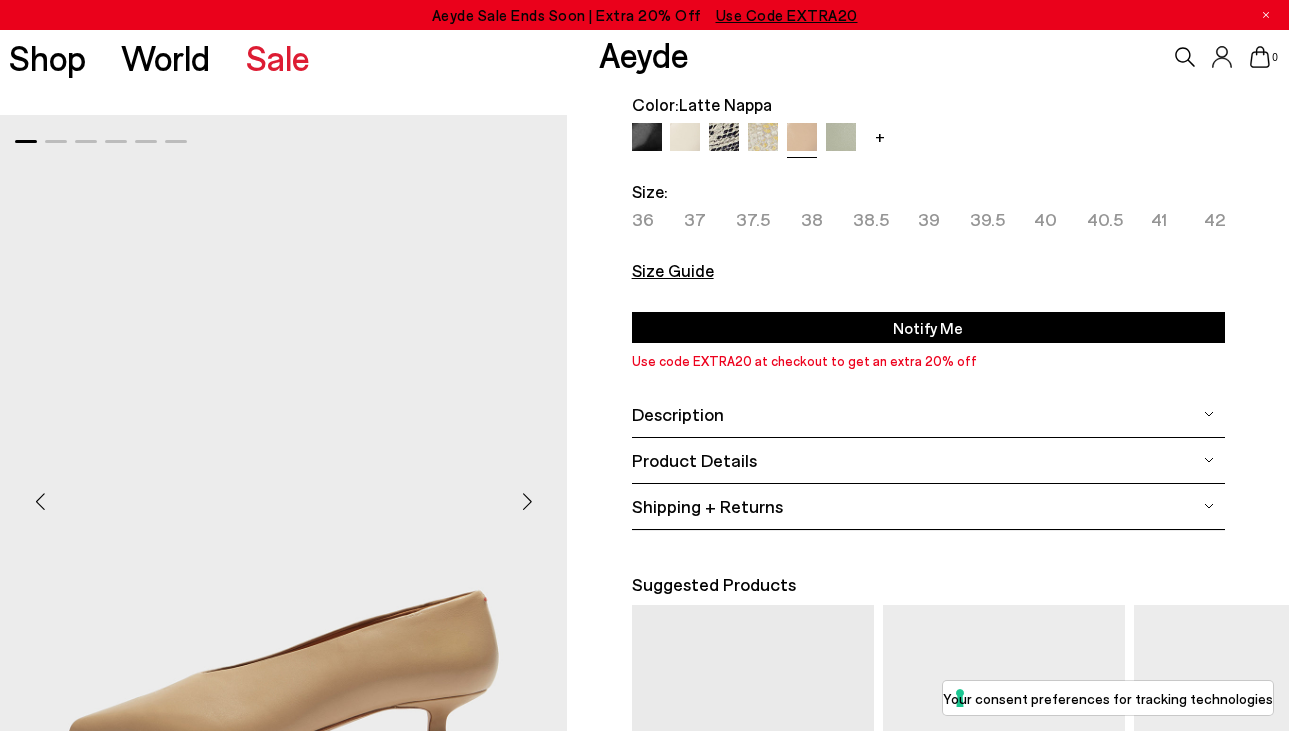 click at bounding box center [763, 138] 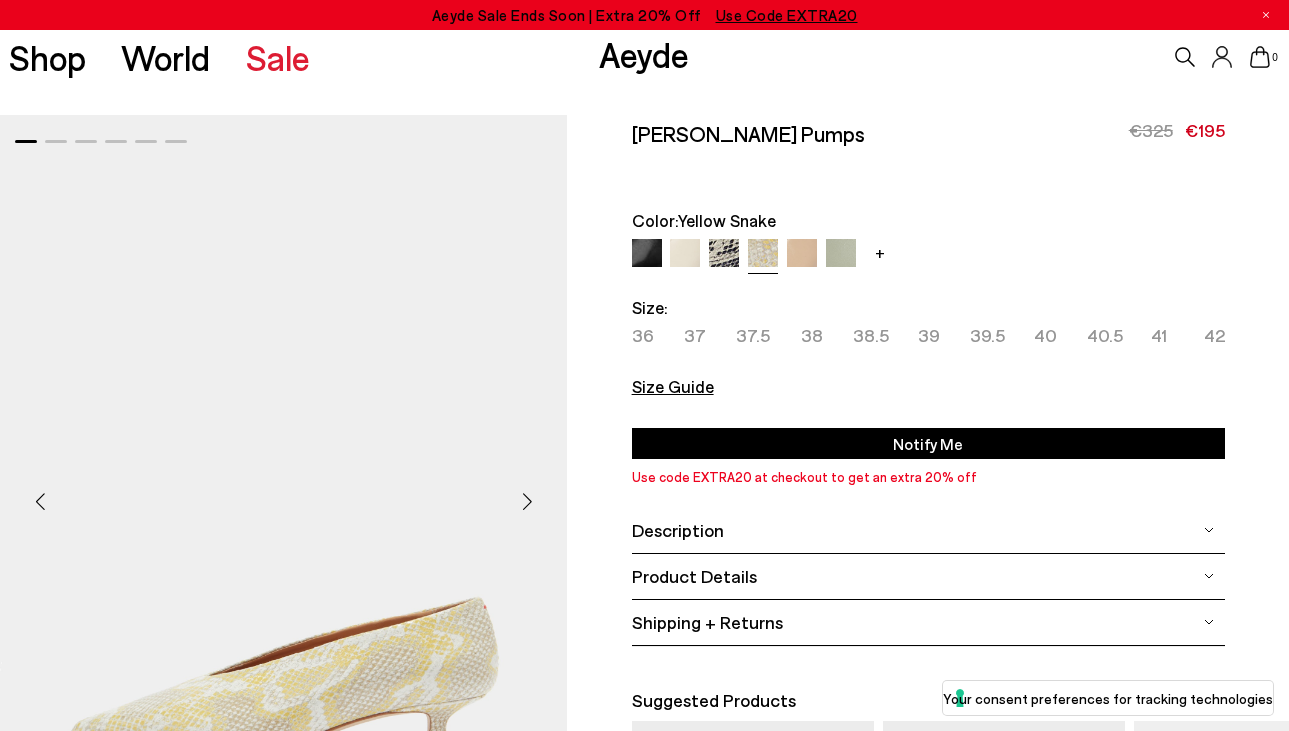 scroll, scrollTop: 0, scrollLeft: 0, axis: both 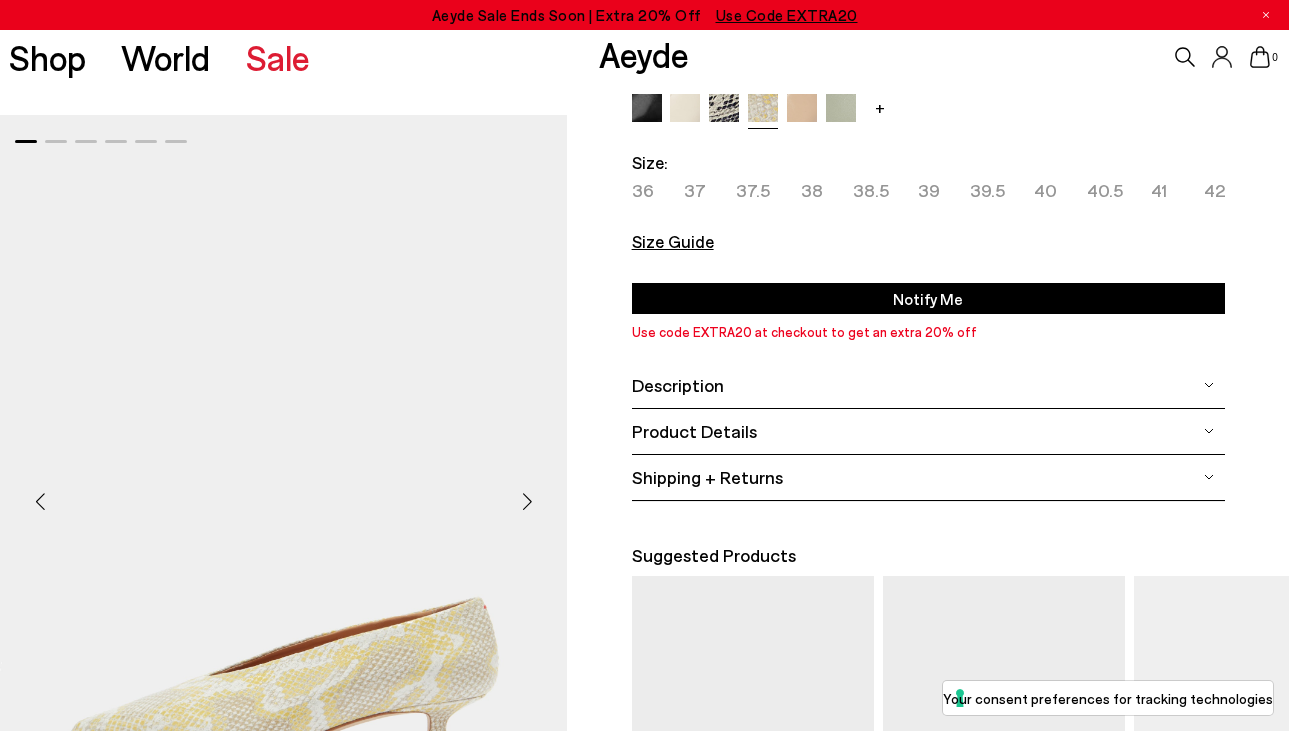 click on "37" at bounding box center [695, 190] 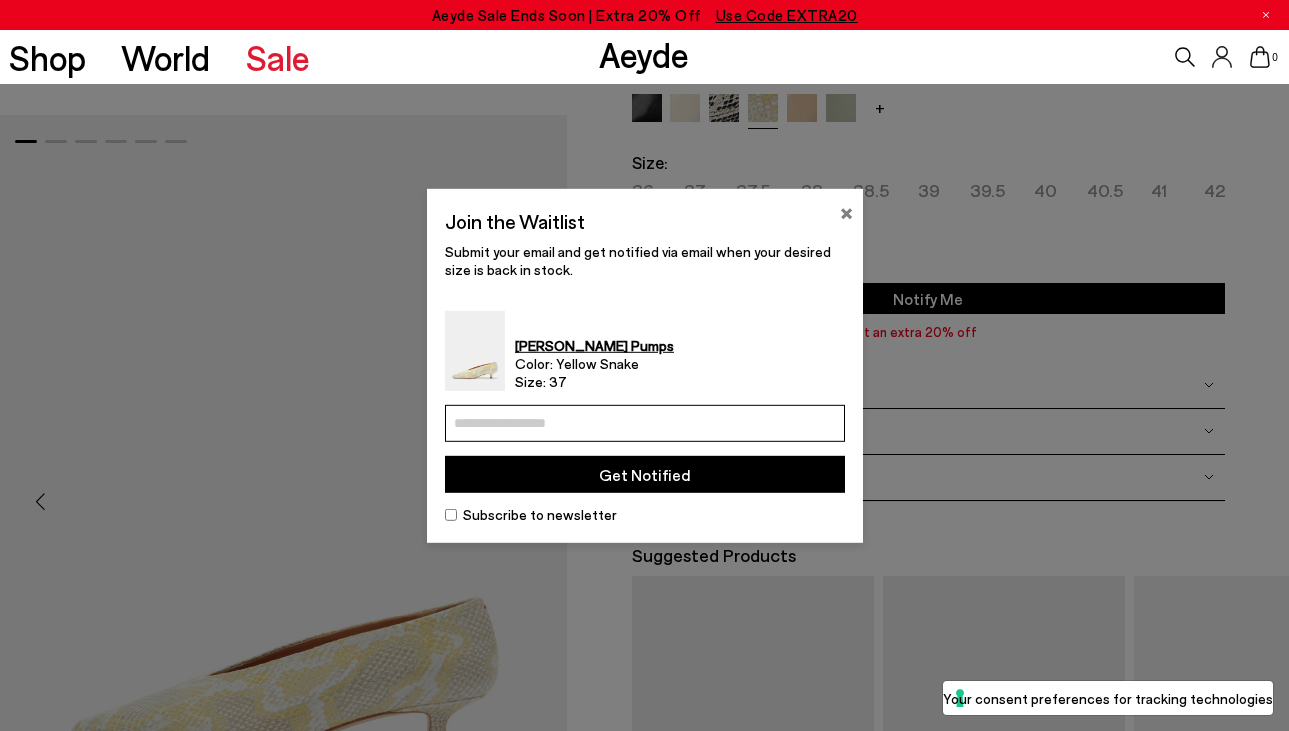 click on "×" at bounding box center (846, 210) 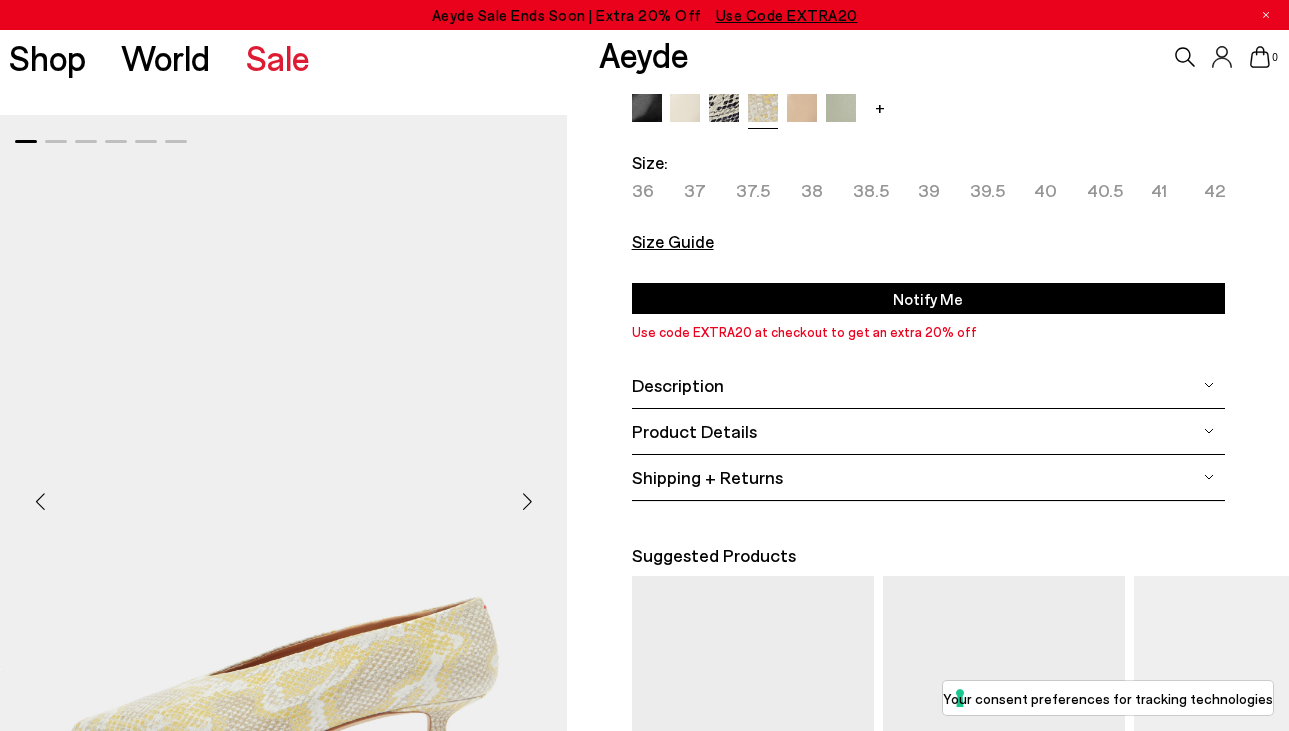click at bounding box center [724, 109] 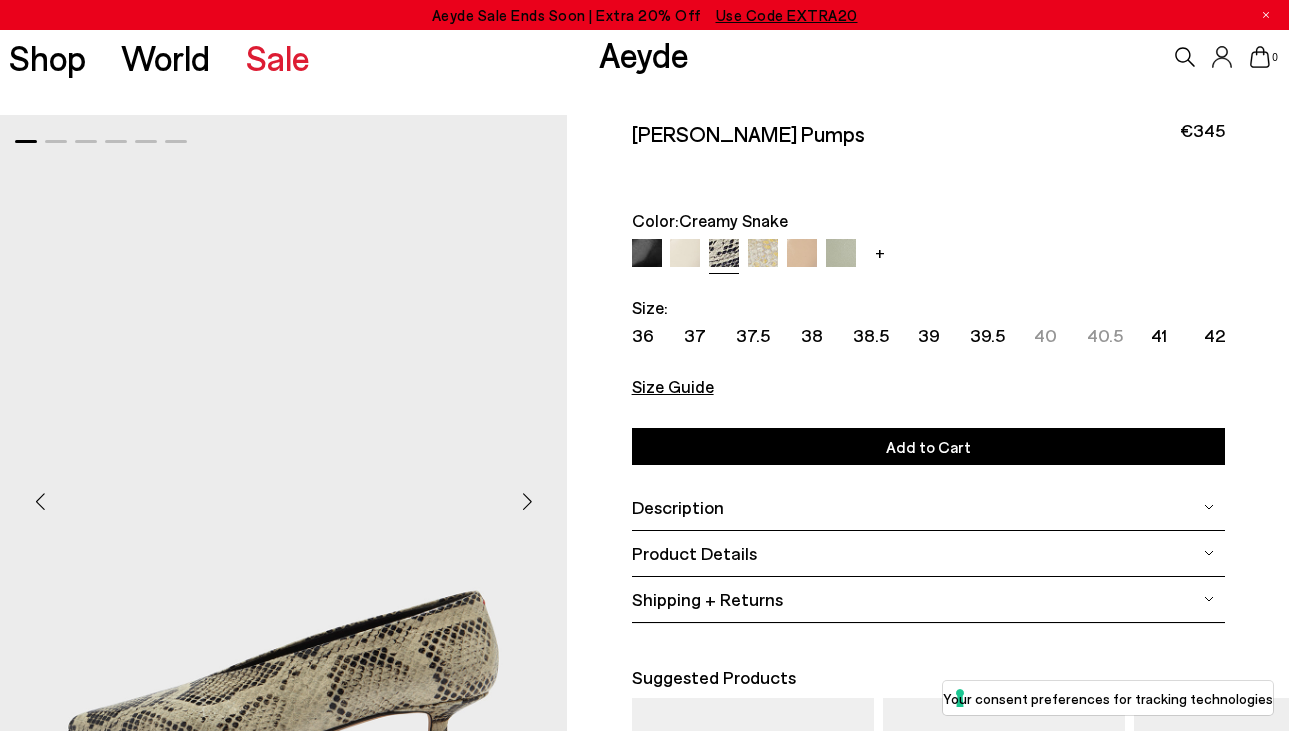 scroll, scrollTop: 0, scrollLeft: 0, axis: both 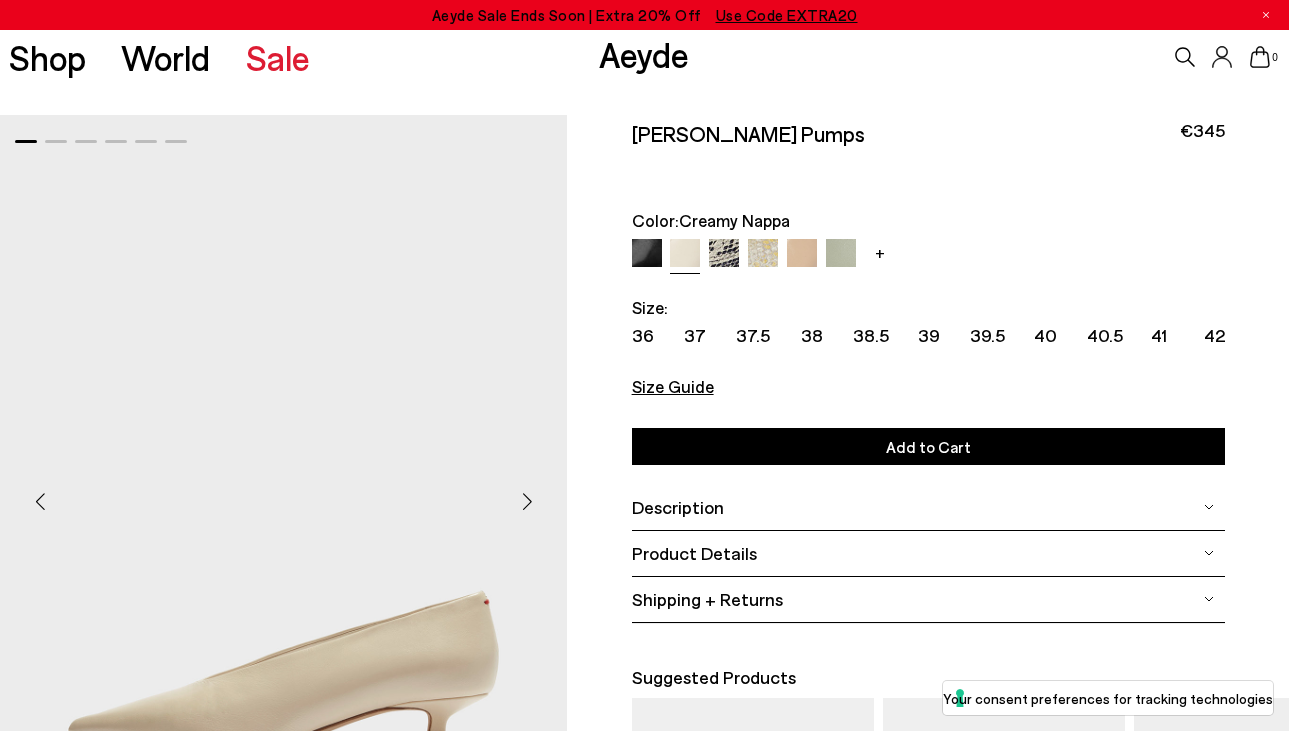 click at bounding box center (647, 254) 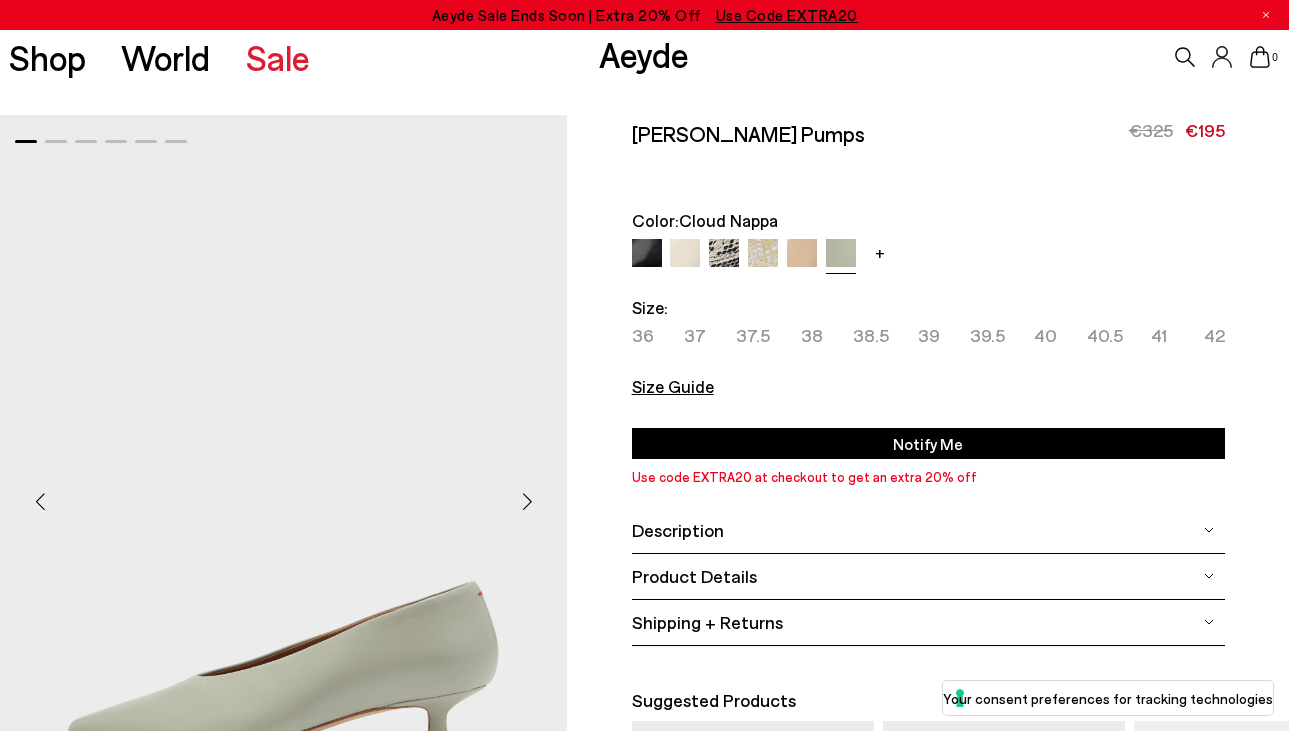 scroll, scrollTop: 0, scrollLeft: 0, axis: both 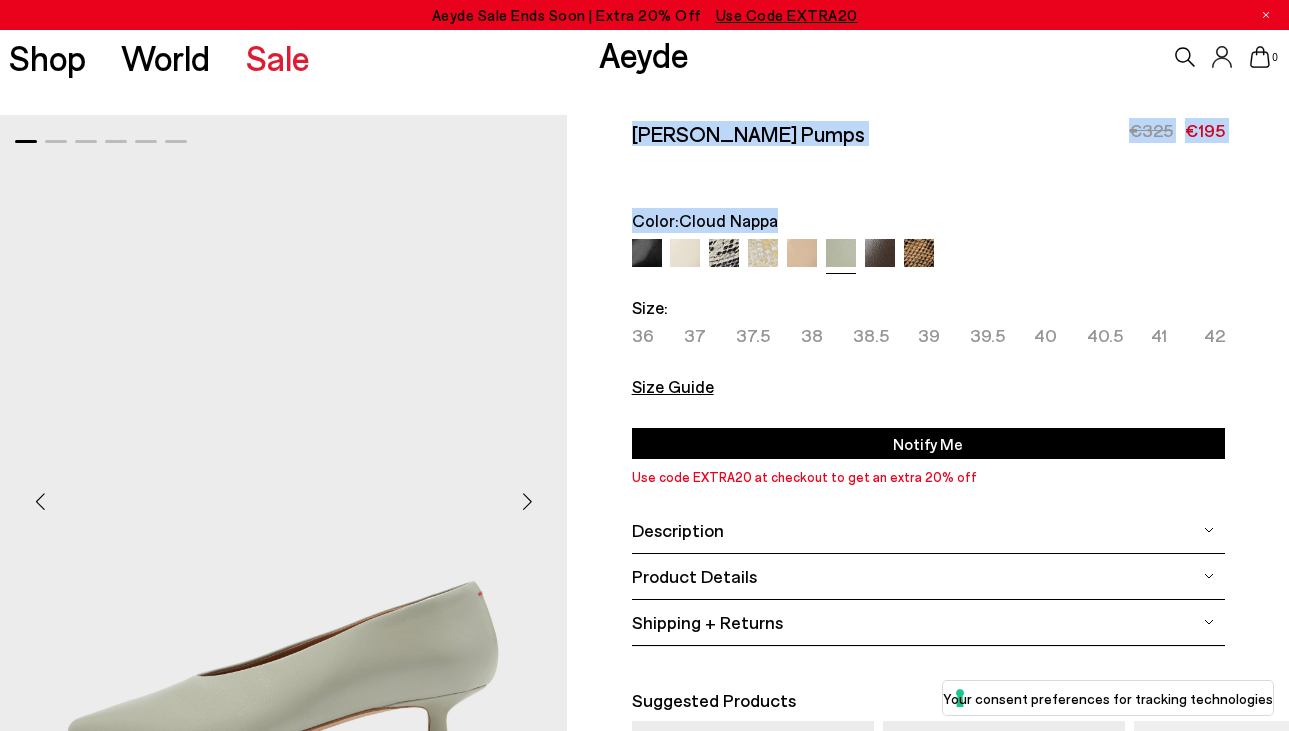 drag, startPoint x: 783, startPoint y: 218, endPoint x: 624, endPoint y: 139, distance: 177.54436 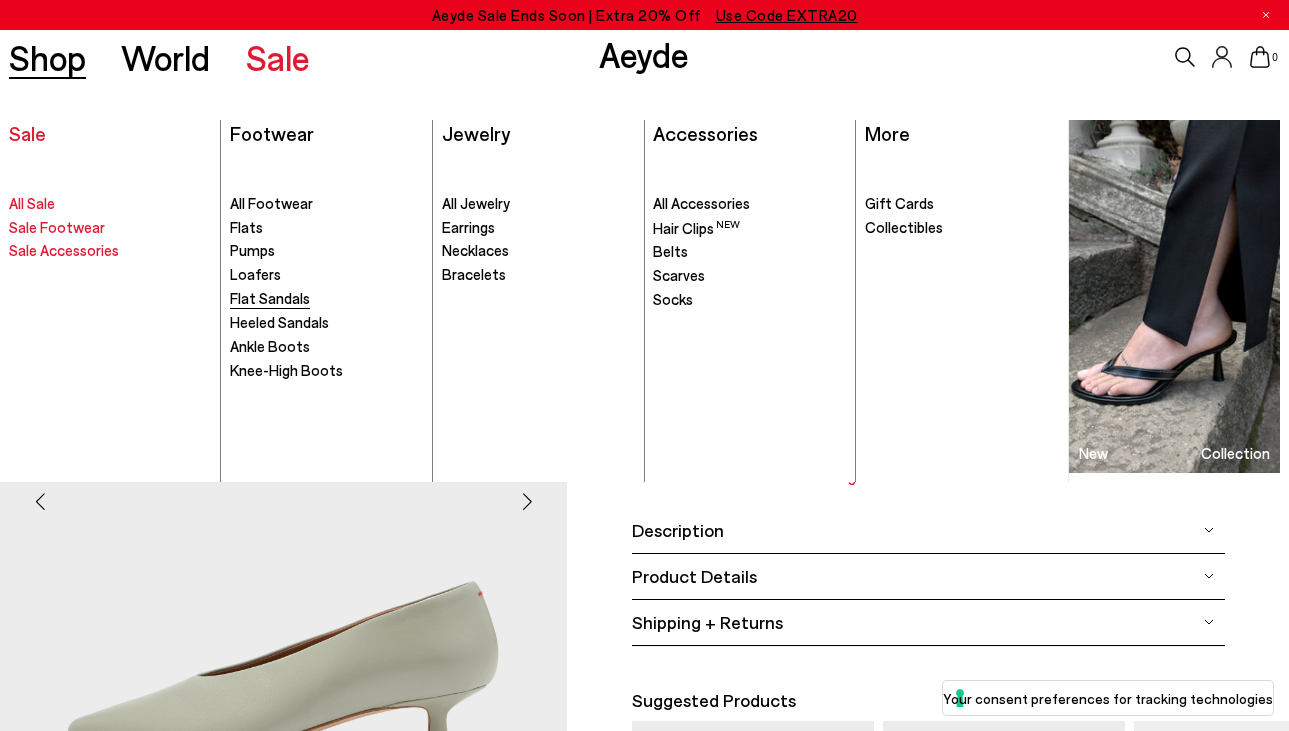 click on "Flat Sandals" at bounding box center (270, 298) 